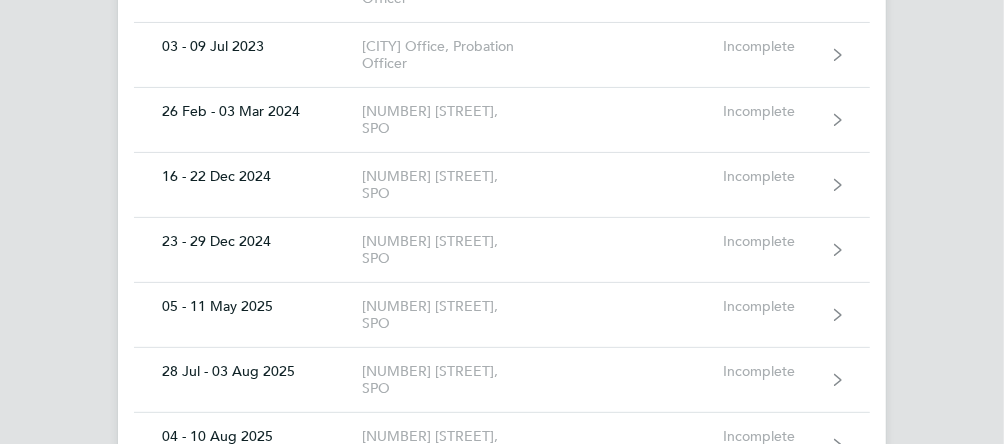 scroll, scrollTop: 240, scrollLeft: 0, axis: vertical 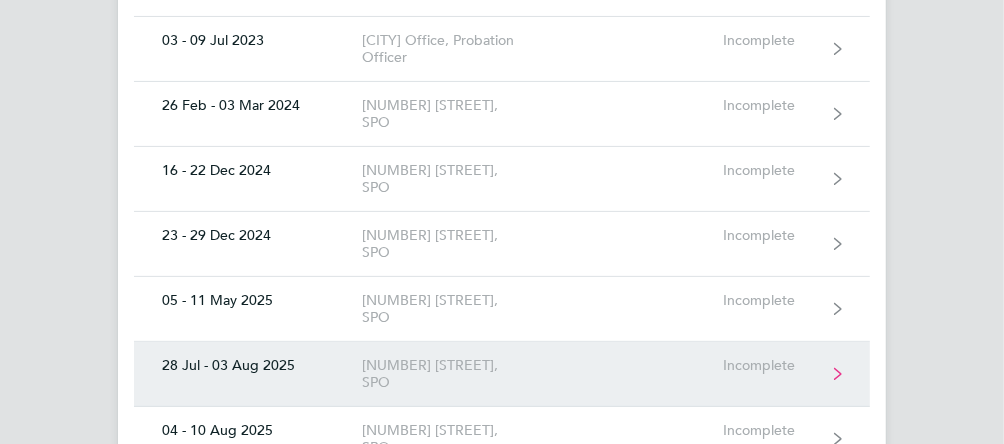 click on "[NUMBER] [STREET], SPO" 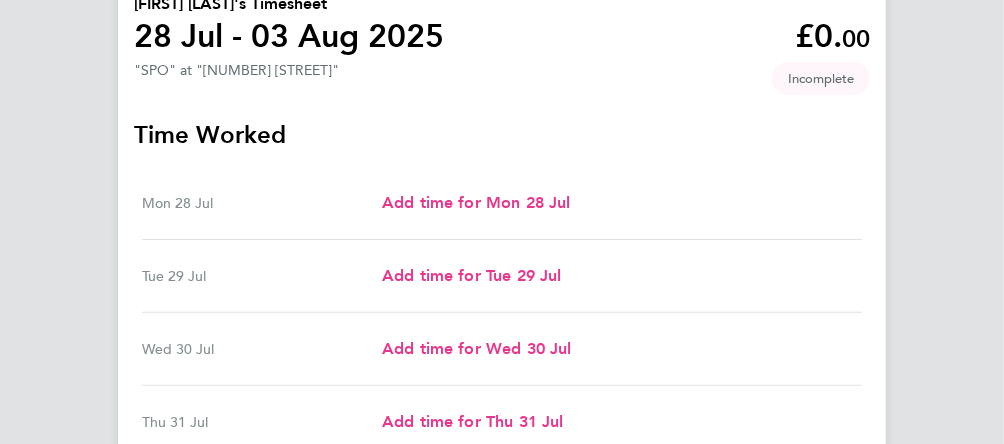 scroll, scrollTop: 200, scrollLeft: 0, axis: vertical 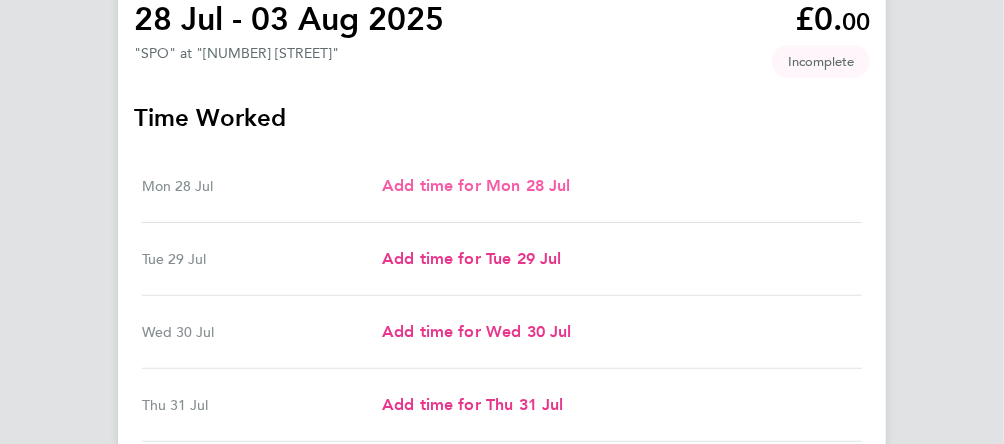 click on "Add time for Mon 28 Jul" at bounding box center [476, 185] 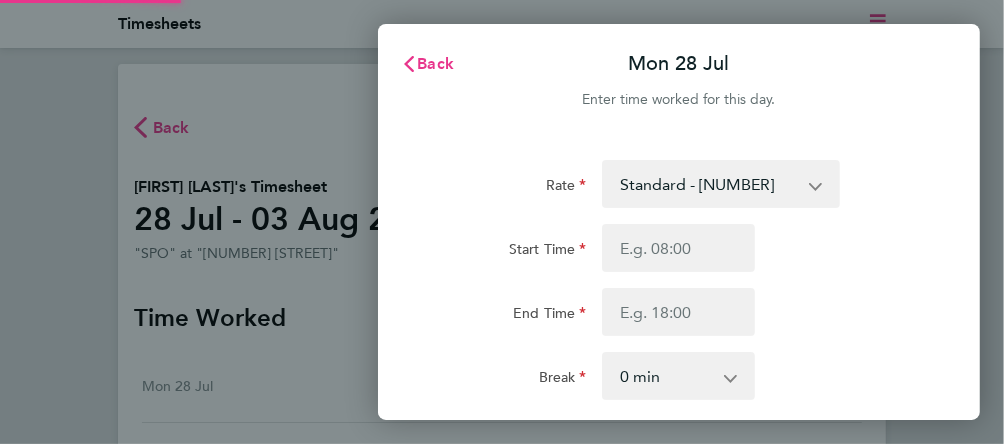 scroll, scrollTop: 0, scrollLeft: 0, axis: both 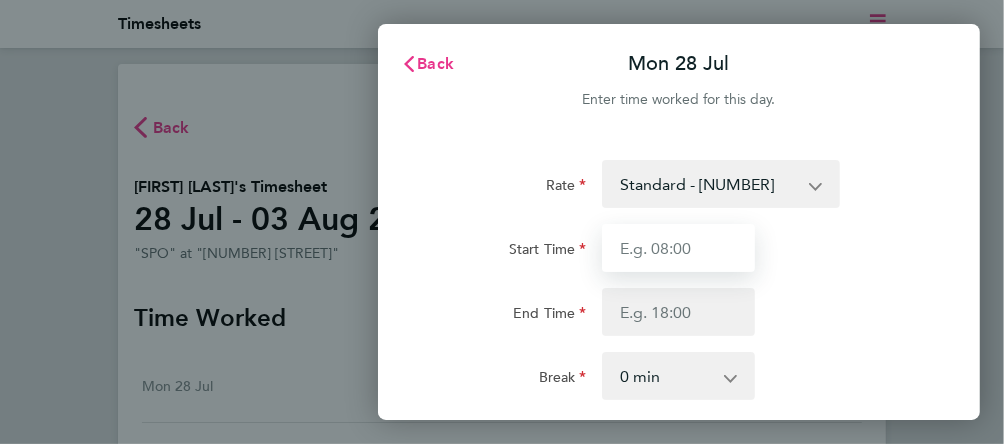 click on "Start Time" at bounding box center [678, 248] 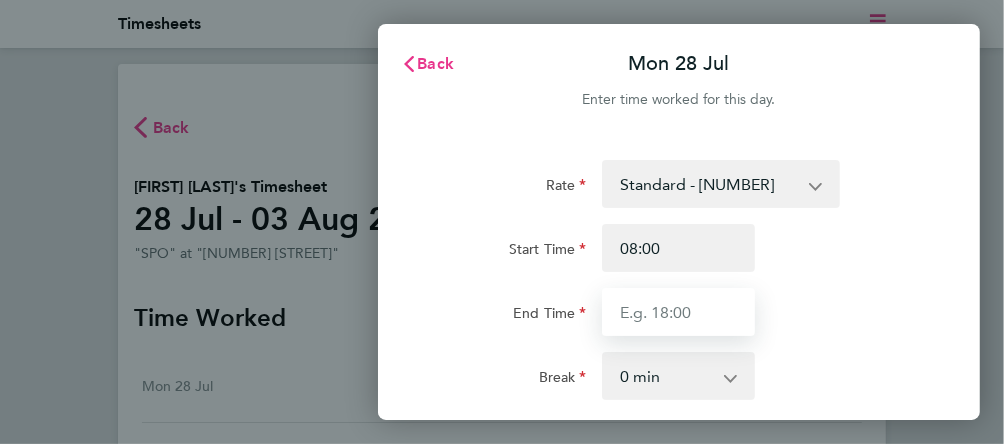 click on "End Time" at bounding box center (678, 312) 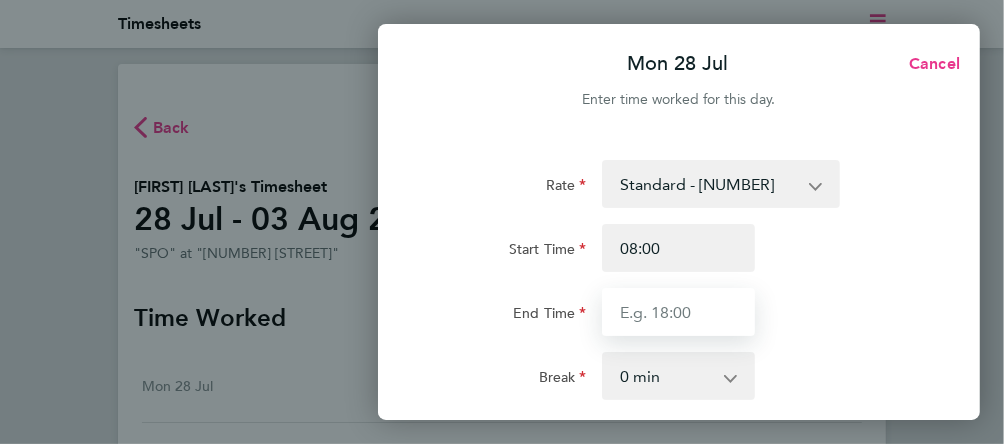type on "18:30" 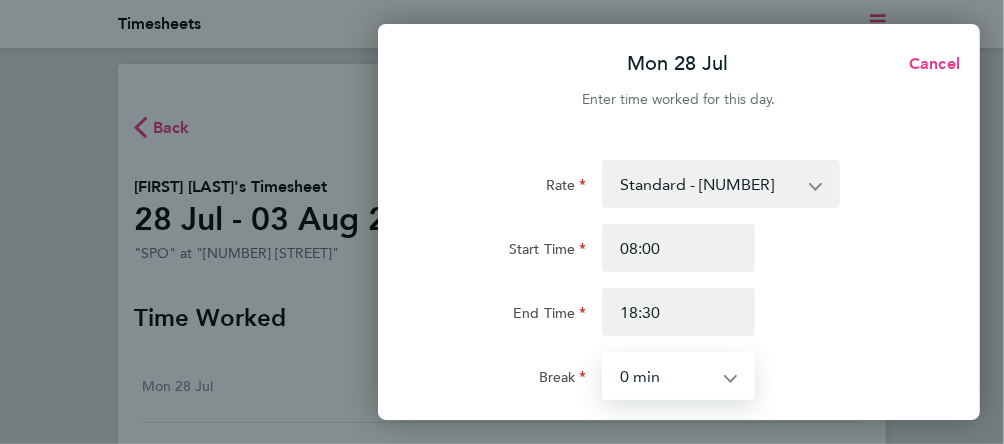 click on "0 min   15 min   30 min   45 min   60 min   75 min   90 min" at bounding box center (666, 376) 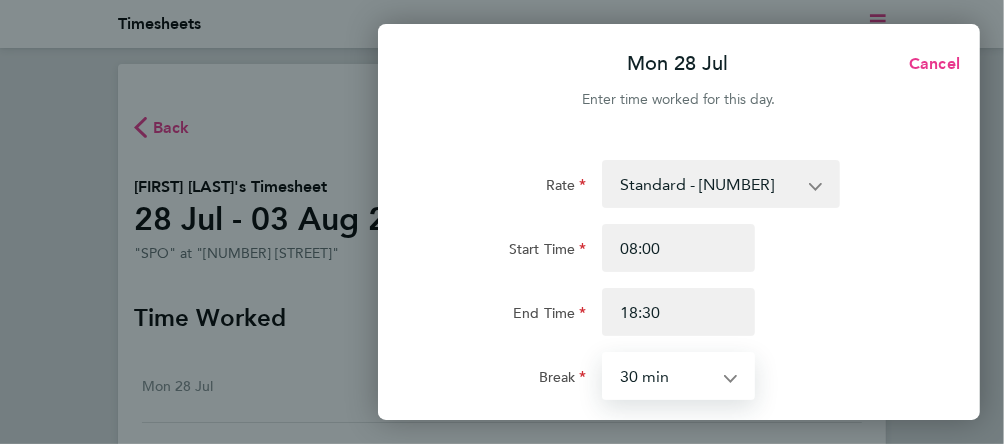 click on "0 min   15 min   30 min   45 min   60 min   75 min   90 min" at bounding box center [666, 376] 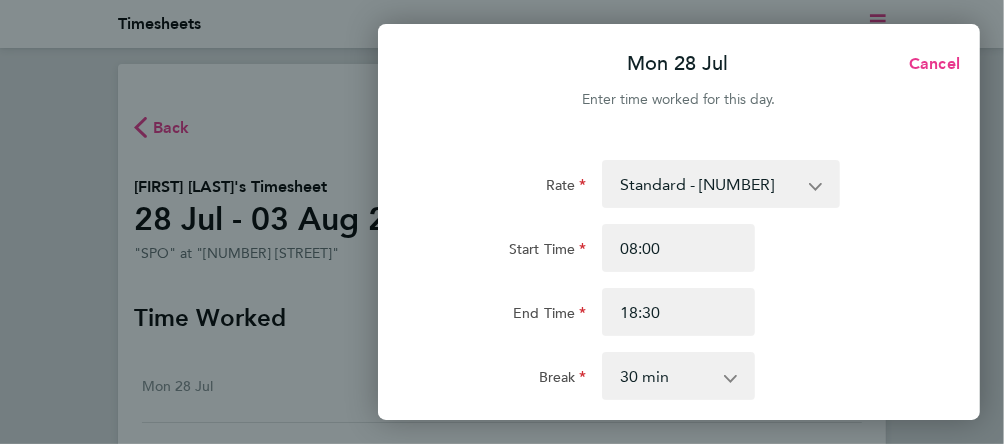click on "End Time 18:30" 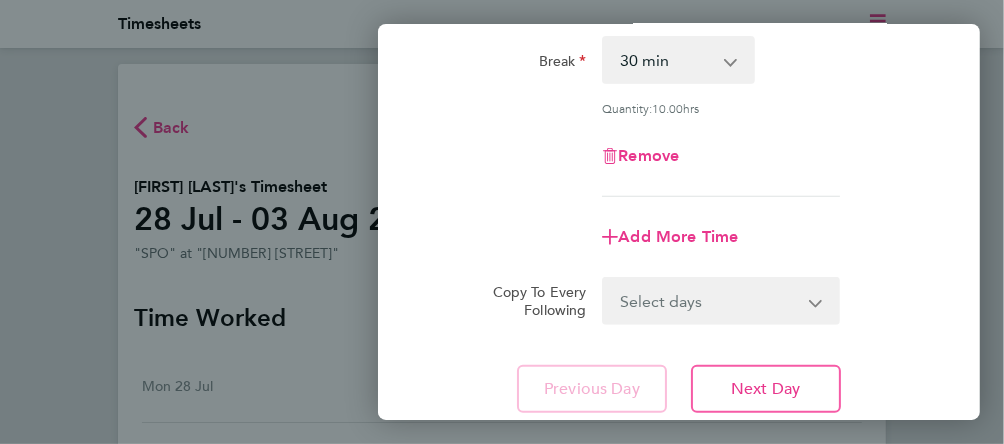 scroll, scrollTop: 360, scrollLeft: 0, axis: vertical 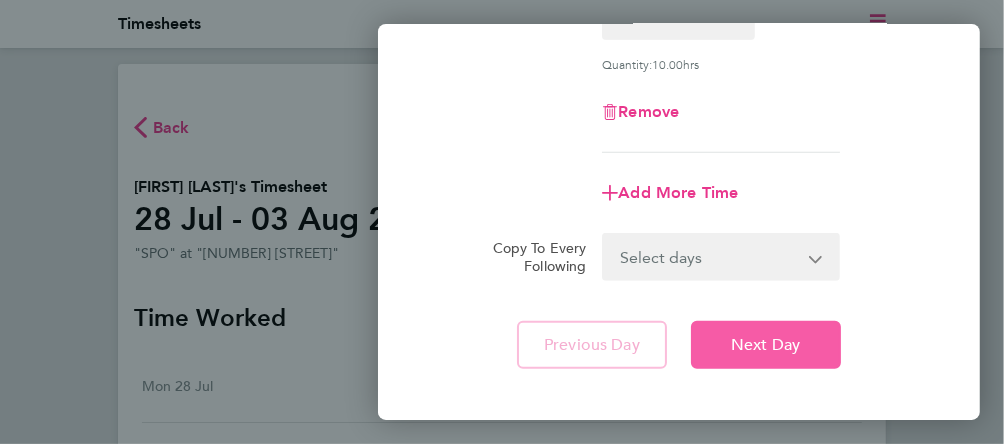 click on "Next Day" 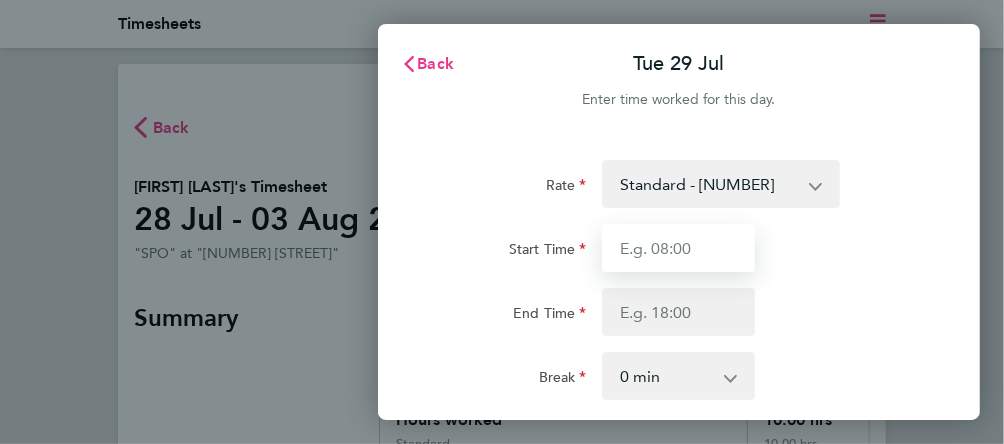click on "Start Time" at bounding box center [678, 248] 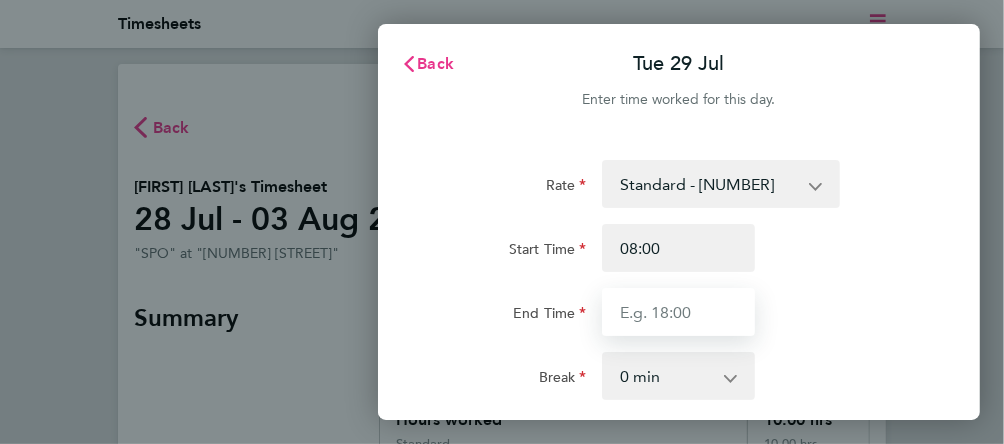 type on "18:30" 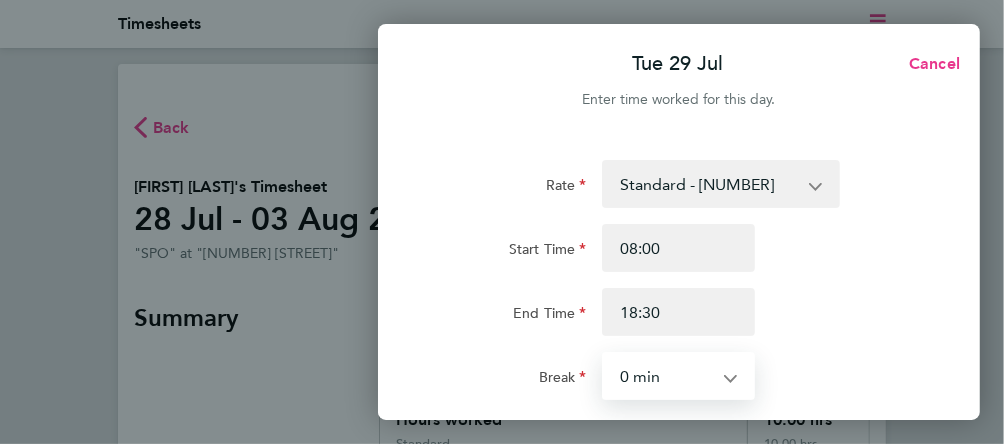 click on "0 min   15 min   30 min   45 min   60 min   75 min   90 min" at bounding box center (666, 376) 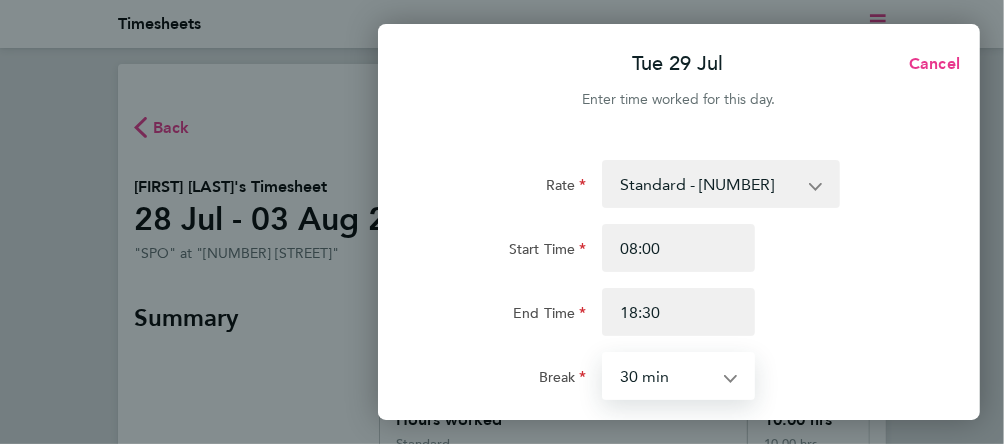 click on "0 min   15 min   30 min   45 min   60 min   75 min   90 min" at bounding box center [666, 376] 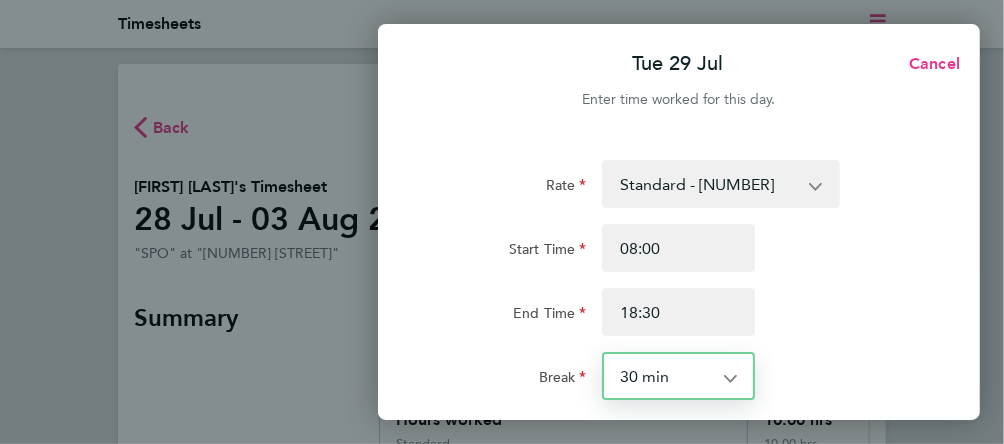 click on "End Time 18:30" 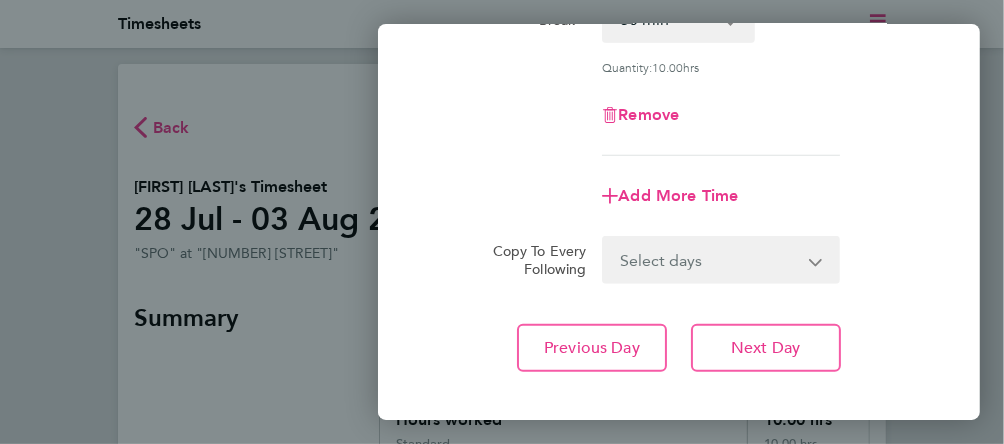 scroll, scrollTop: 360, scrollLeft: 0, axis: vertical 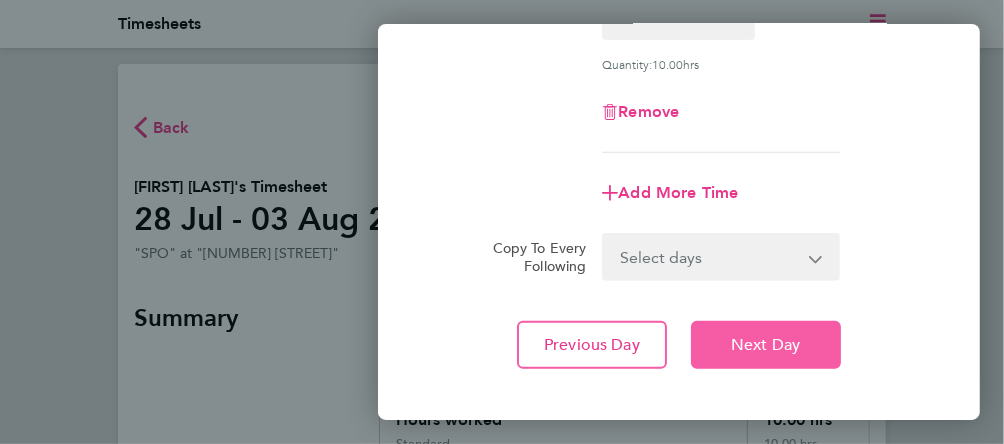 click on "Next Day" 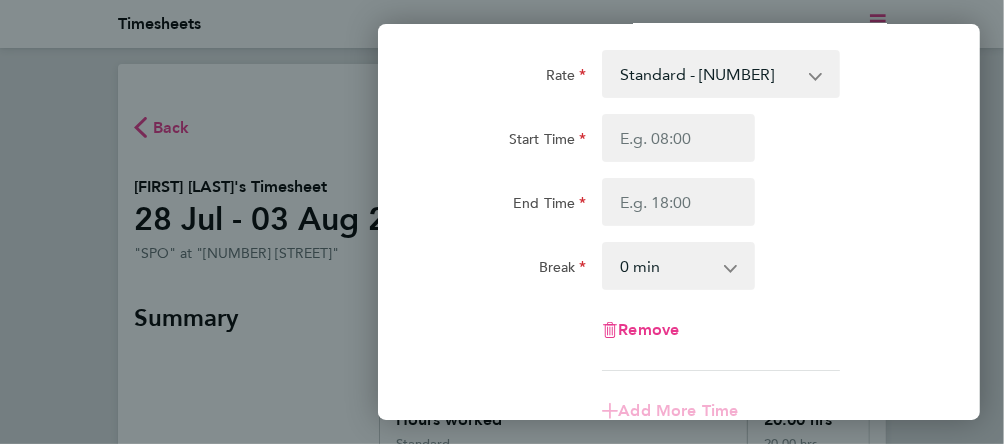 scroll, scrollTop: 80, scrollLeft: 0, axis: vertical 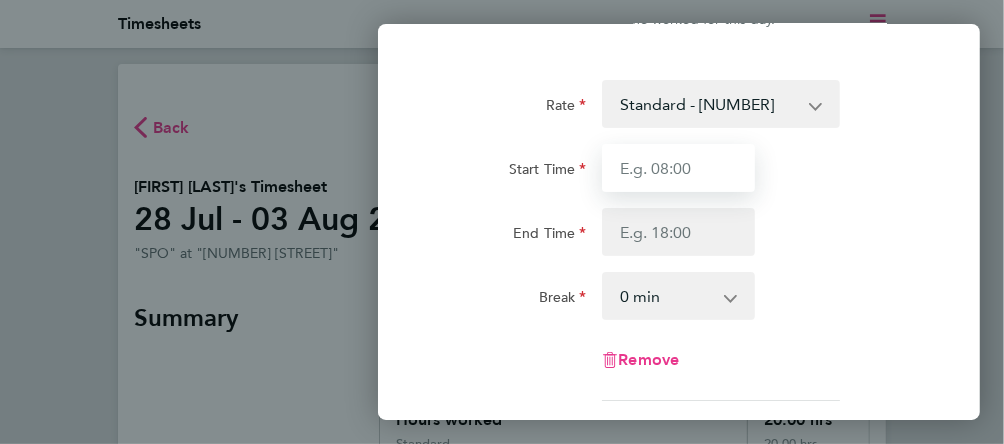 click on "Start Time" at bounding box center [678, 168] 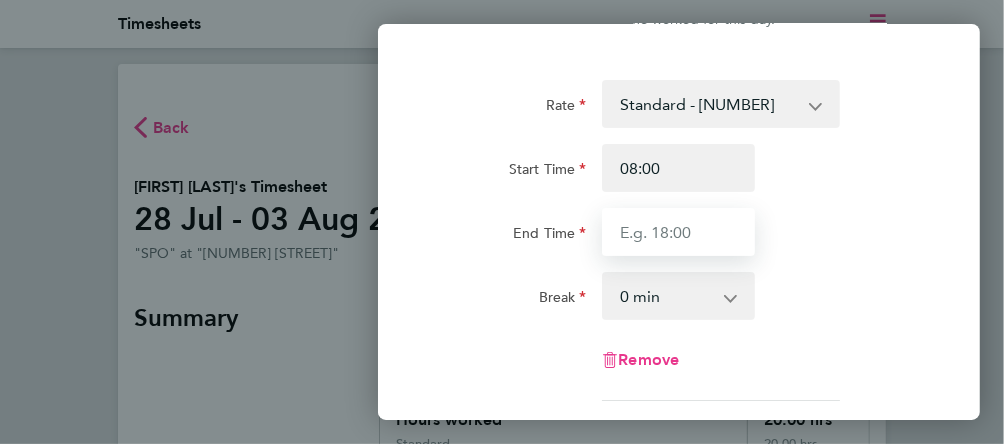 type on "18:30" 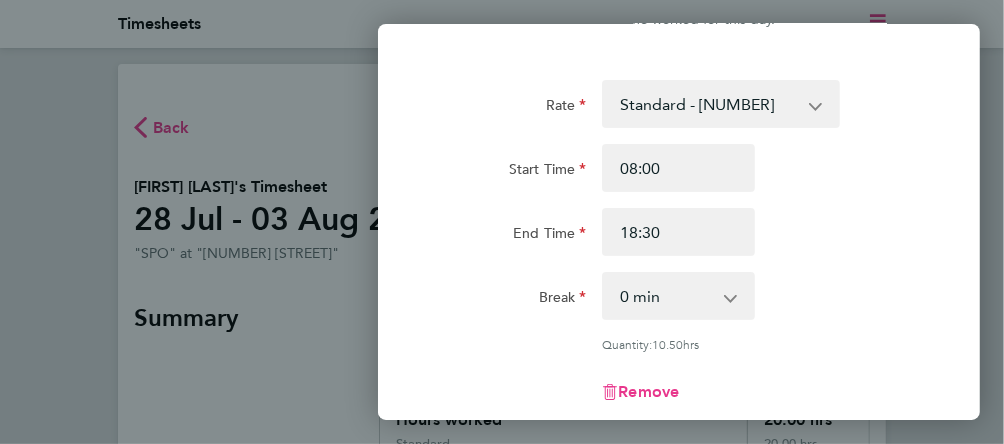 click on "0 min   15 min   30 min   45 min   60 min   75 min   90 min" at bounding box center (666, 296) 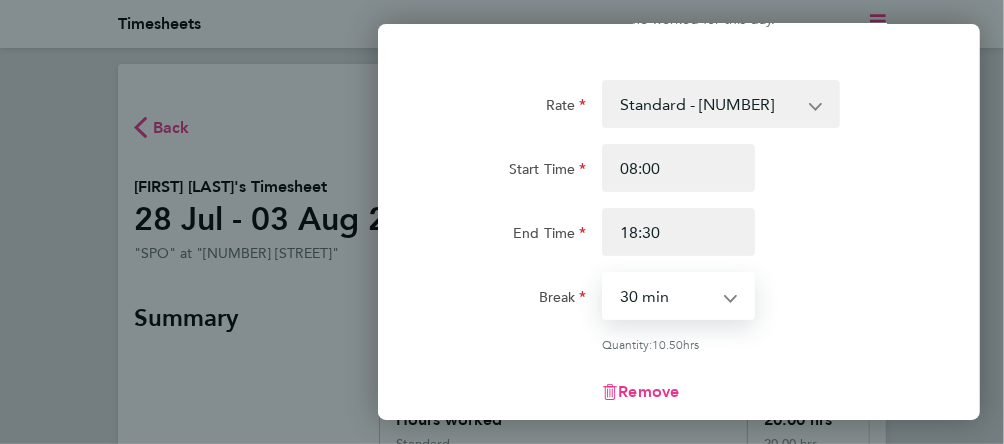 click on "0 min   15 min   30 min   45 min   60 min   75 min   90 min" at bounding box center [666, 296] 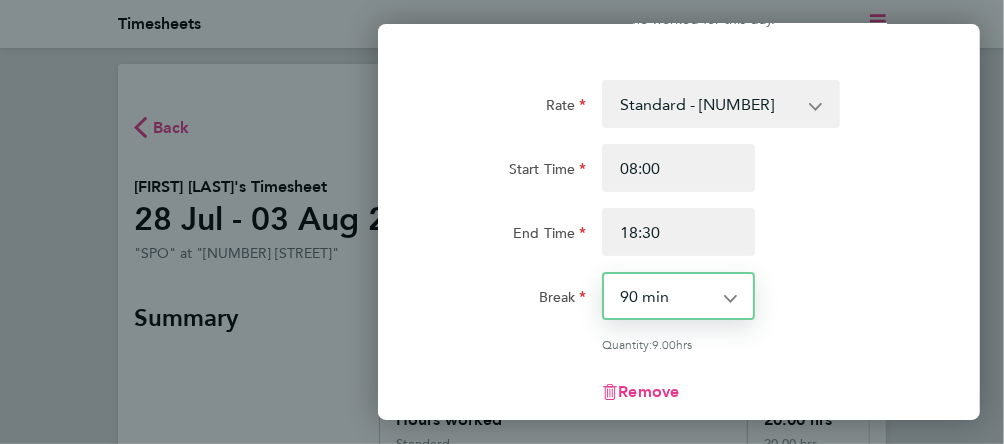 click on "0 min   15 min   30 min   45 min   60 min   75 min   90 min" at bounding box center [666, 296] 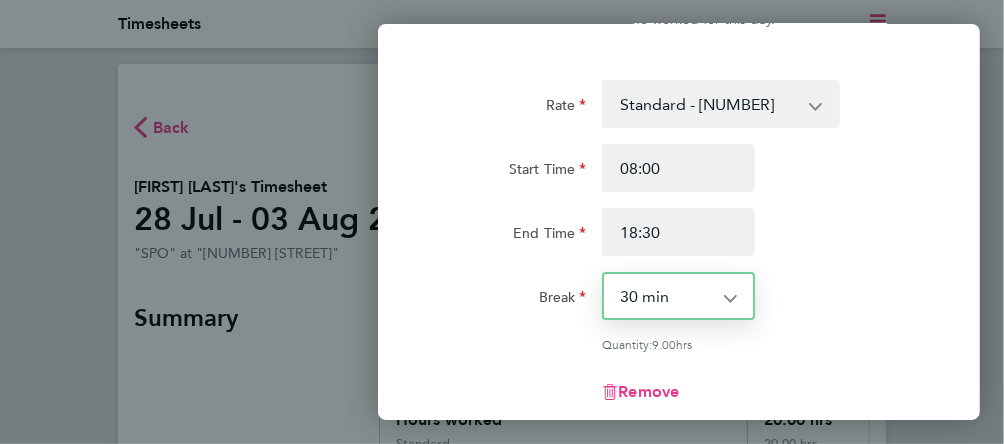 click on "0 min   15 min   30 min   45 min   60 min   75 min   90 min" at bounding box center [666, 296] 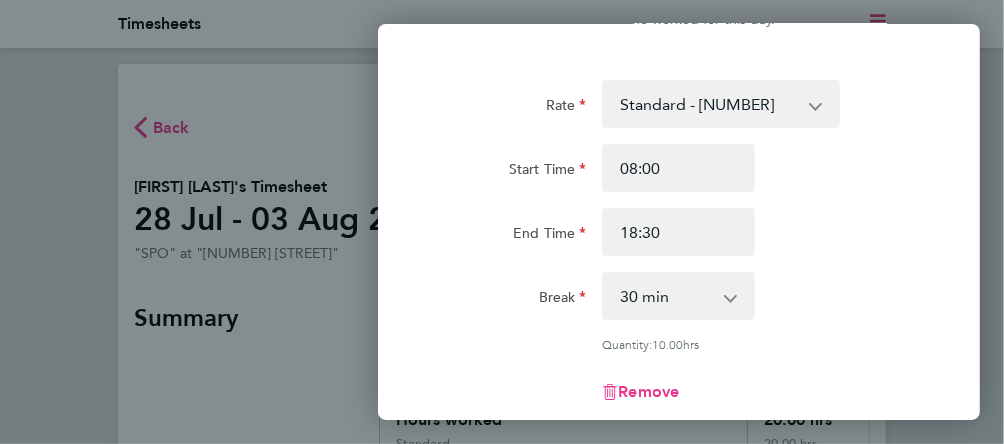 click on "Rate  Standard - [NUMBER]
Start Time 08:00 End Time 18:30 Break  0 min   15 min   30 min   45 min   60 min   75 min   90 min
Quantity:  10.00  hrs
Remove
Add More Time  Copy To Every Following  Select days   Day   Weekday (Mon-Fri)   Weekend (Sat-Sun)   Thursday   Friday   Saturday   Sunday
Previous Day   Next Day" 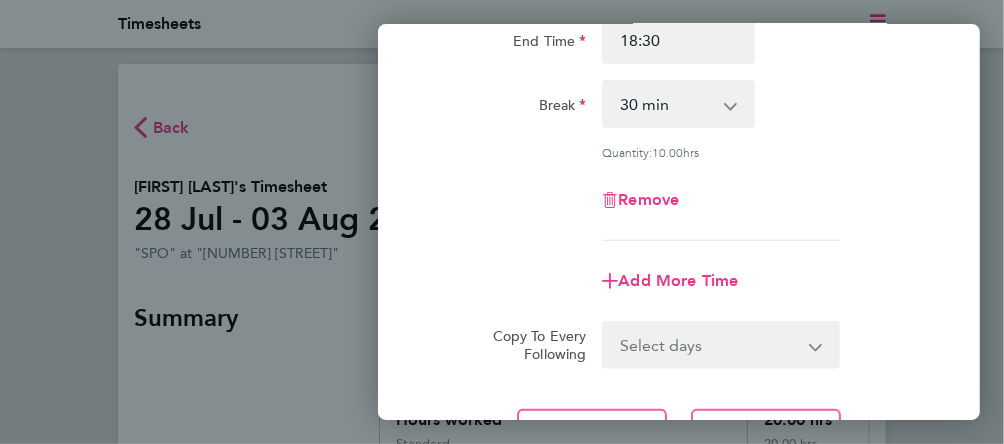scroll, scrollTop: 320, scrollLeft: 0, axis: vertical 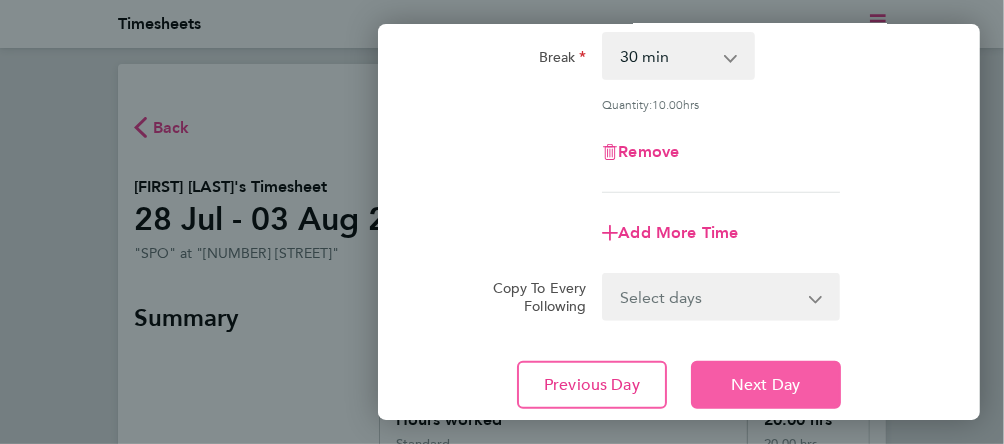 click on "Next Day" 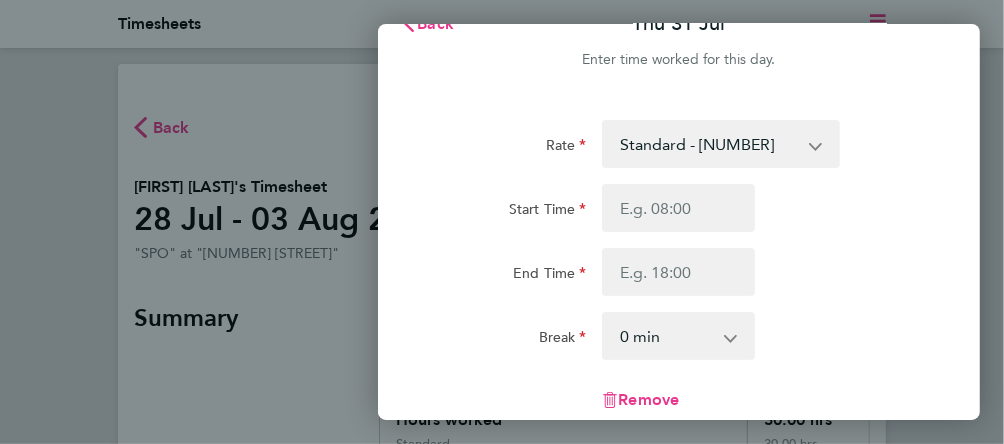 scroll, scrollTop: 0, scrollLeft: 0, axis: both 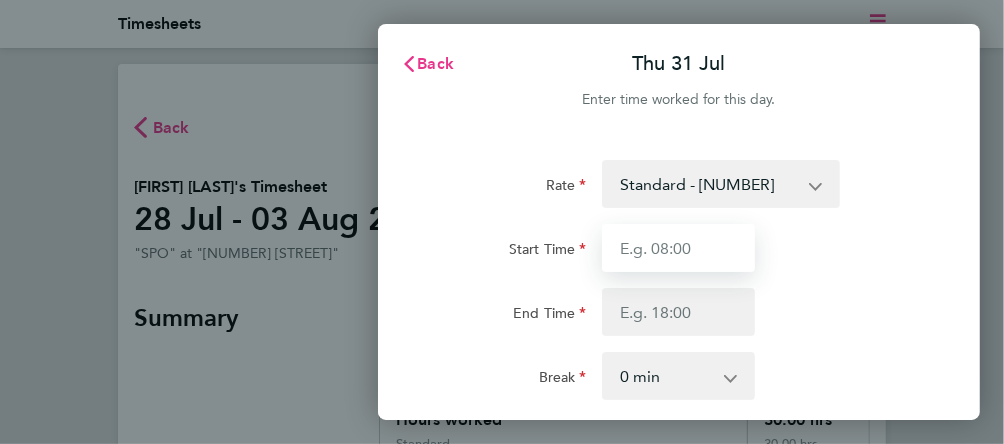click on "Start Time" at bounding box center (678, 248) 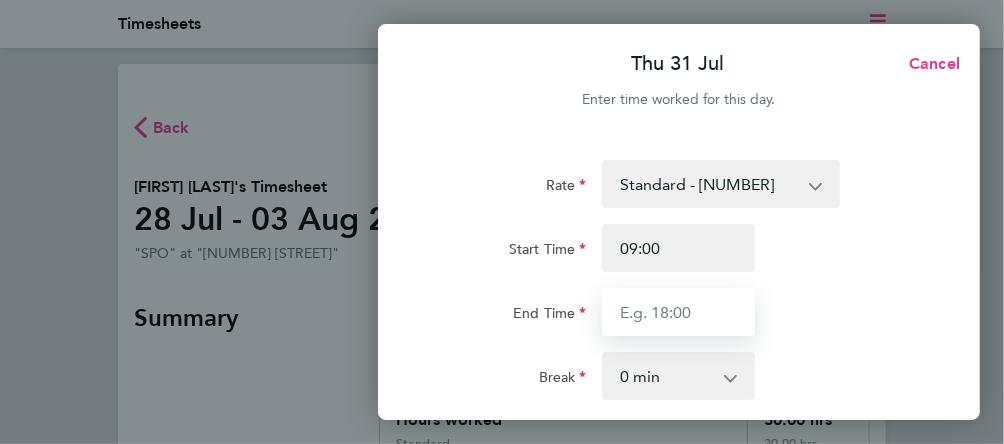 click on "End Time" at bounding box center [678, 312] 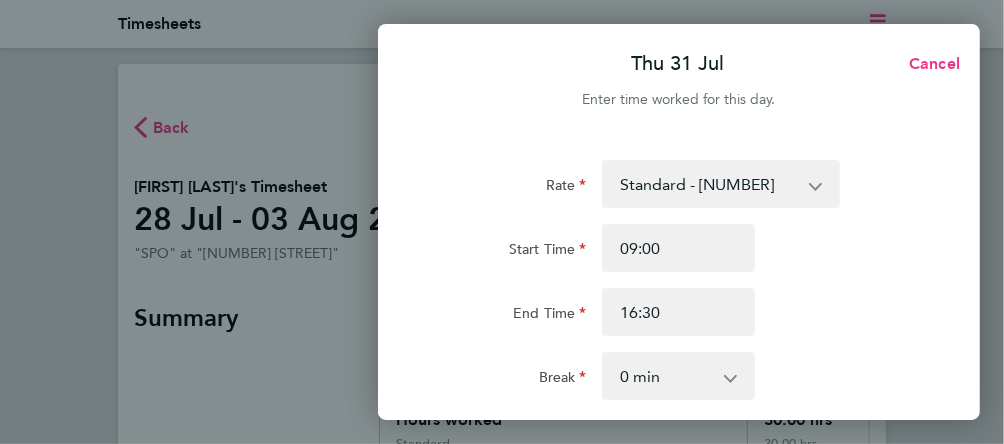 click on "0 min   15 min   30 min   45 min   60 min   75 min   90 min" at bounding box center [666, 376] 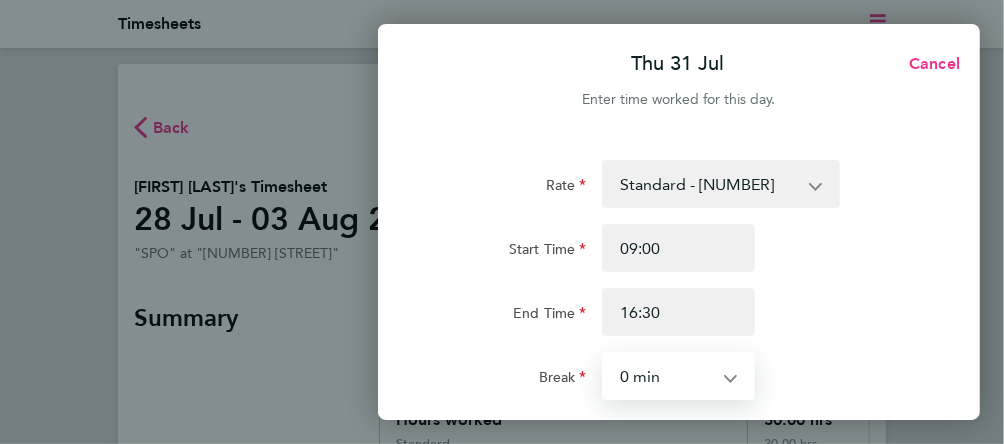 select on "30" 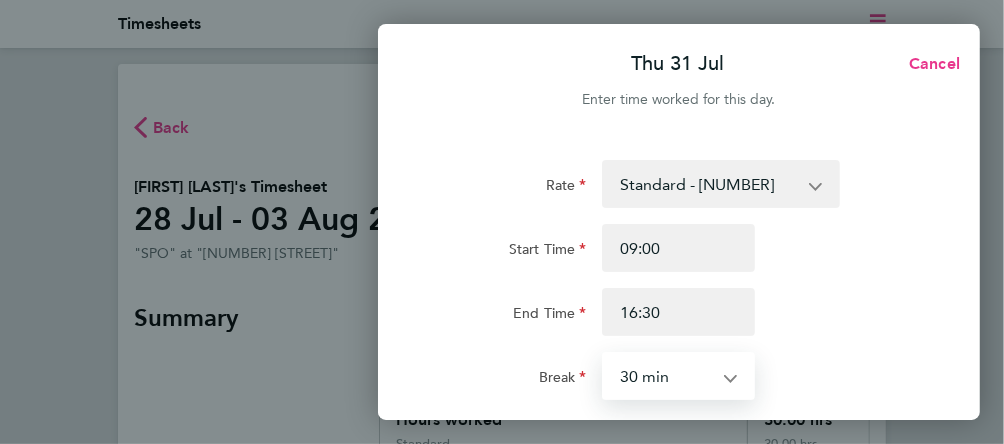 click on "0 min   15 min   30 min   45 min   60 min   75 min   90 min" at bounding box center [666, 376] 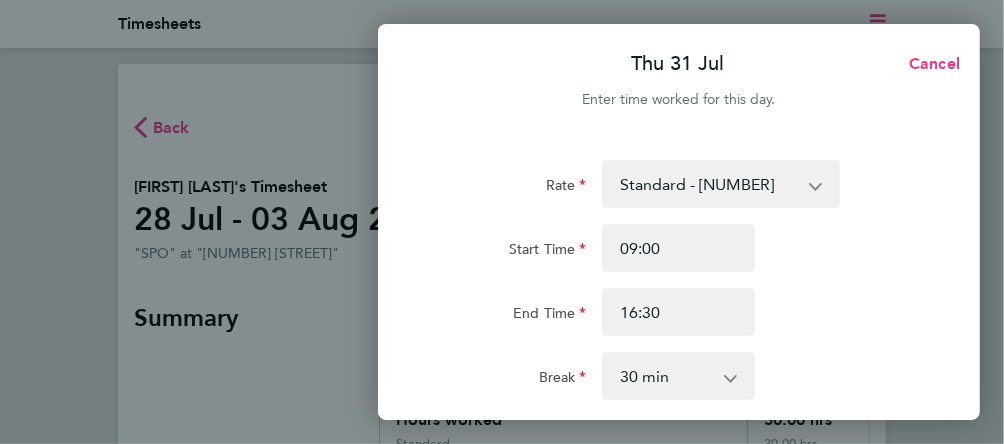click on "End Time 16:30" 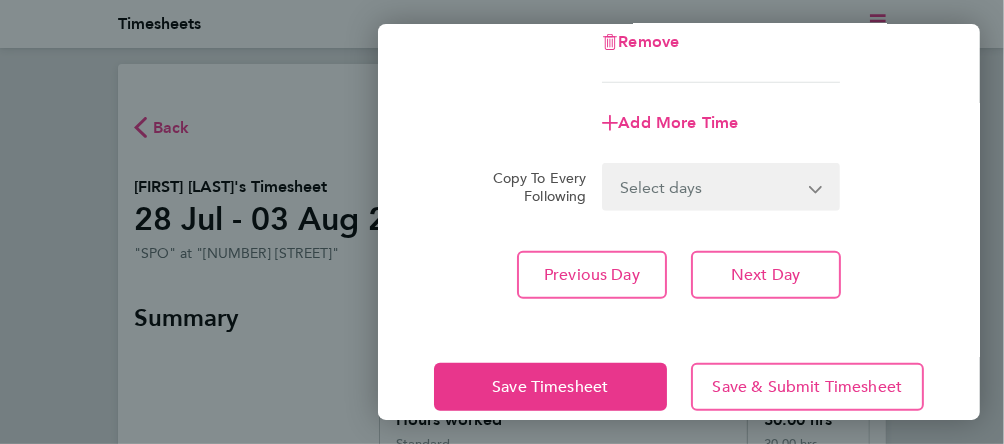 scroll, scrollTop: 458, scrollLeft: 0, axis: vertical 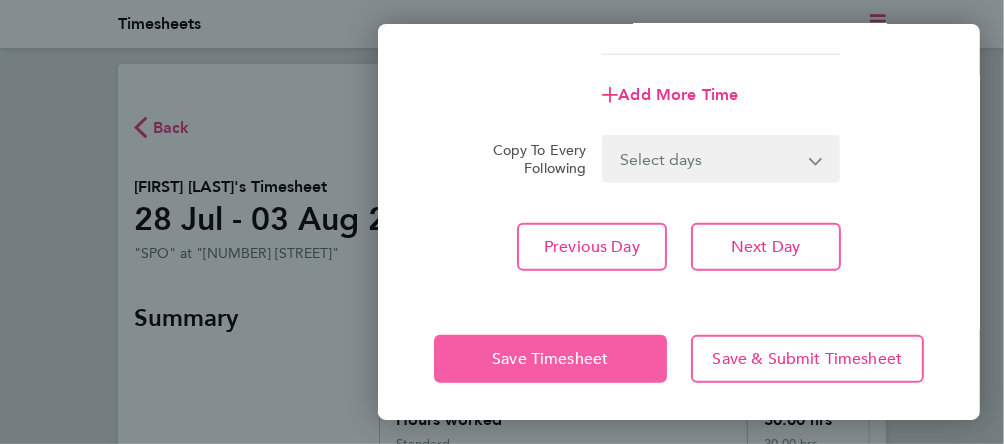 click on "Save Timesheet" 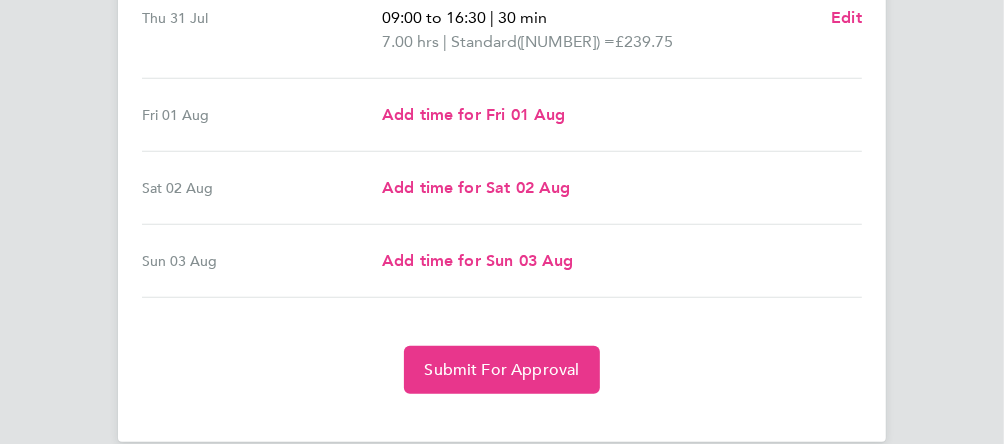 scroll, scrollTop: 899, scrollLeft: 0, axis: vertical 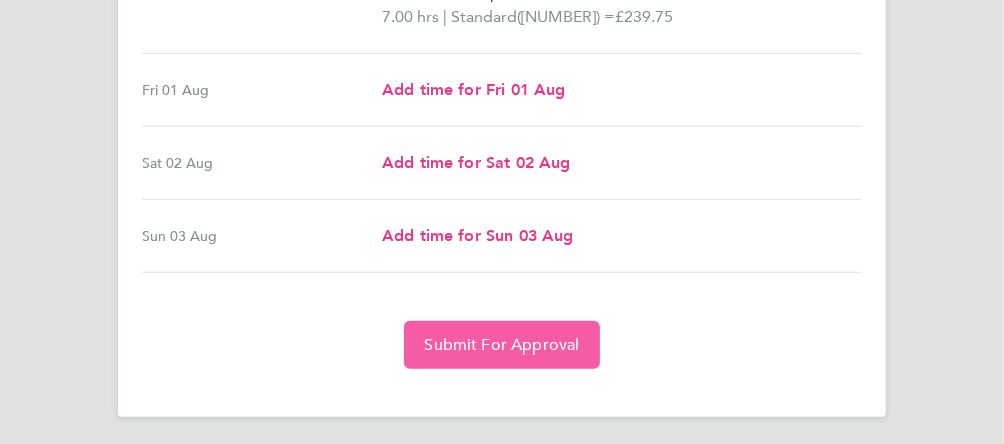 click on "Submit For Approval" 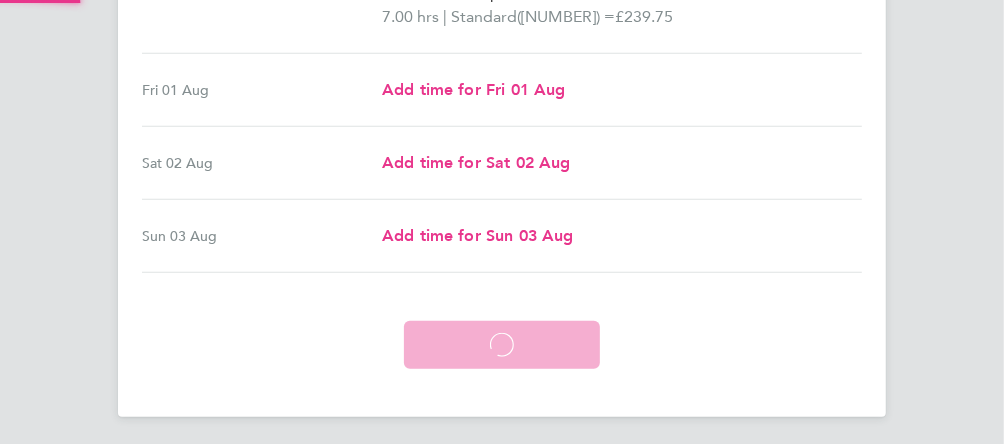 scroll, scrollTop: 803, scrollLeft: 0, axis: vertical 